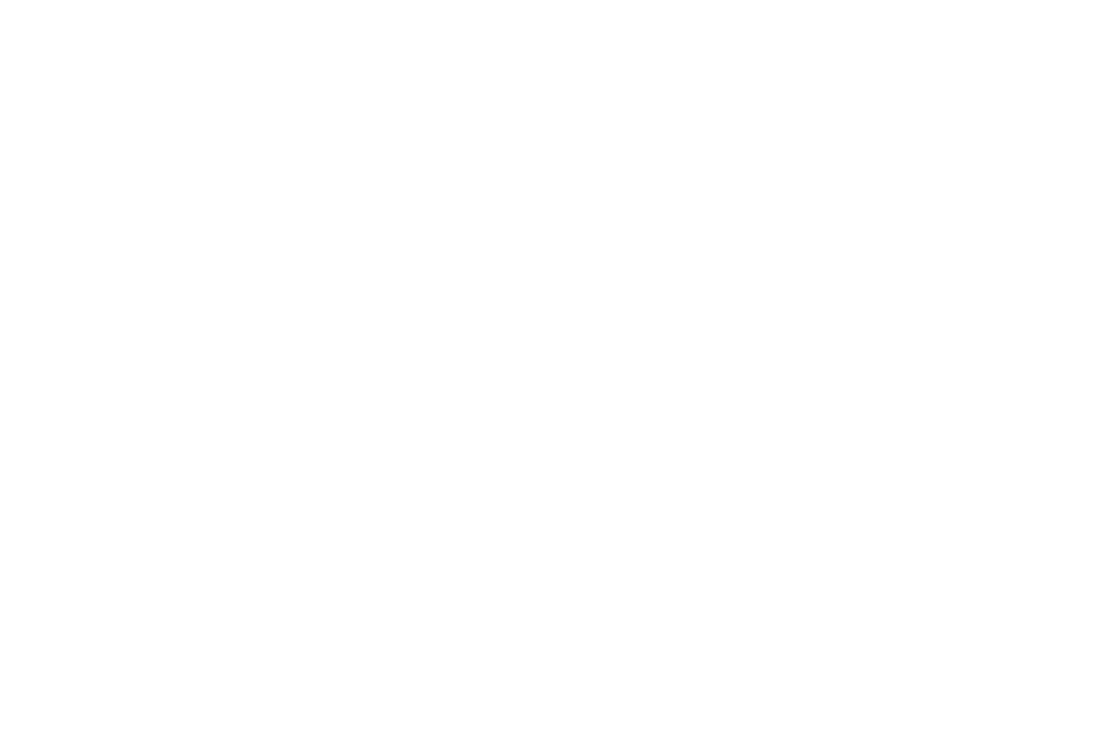 scroll, scrollTop: 0, scrollLeft: 0, axis: both 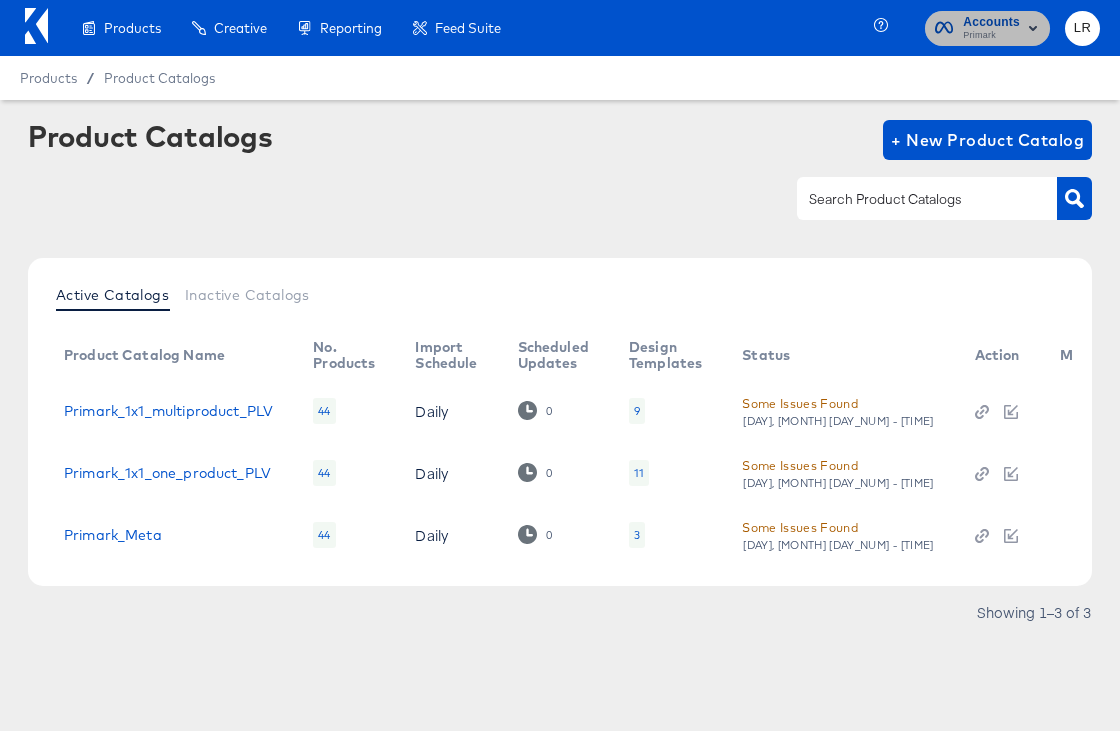 click on "Accounts" at bounding box center [991, 22] 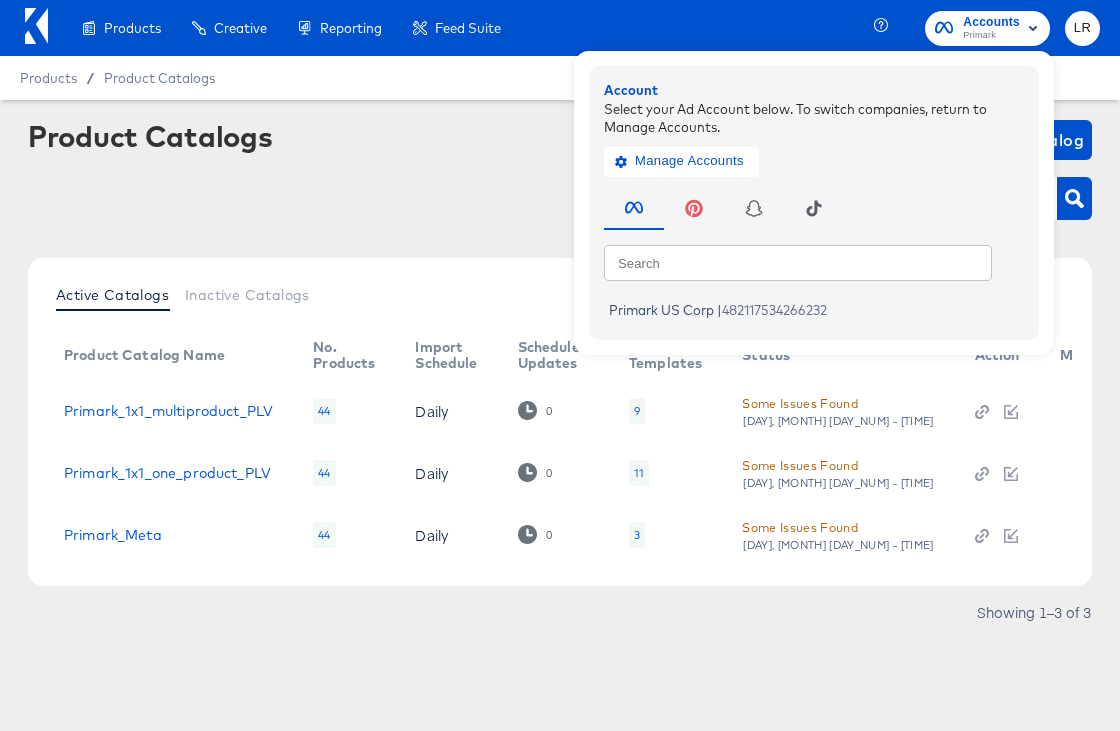 click 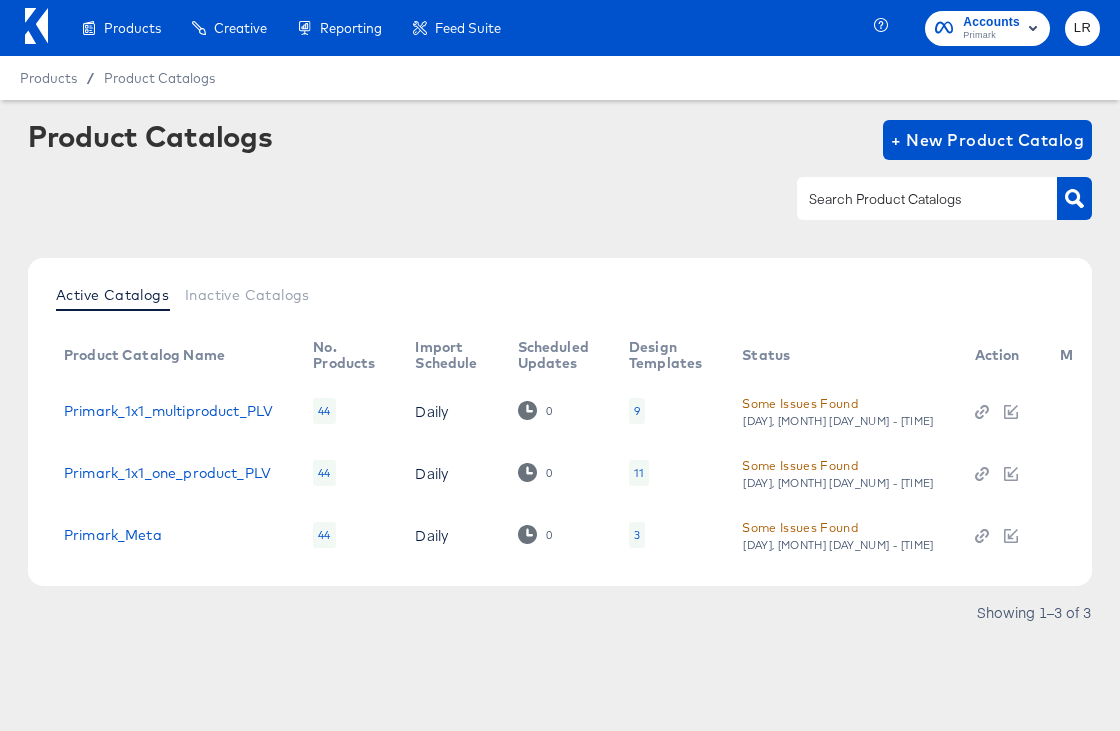 click 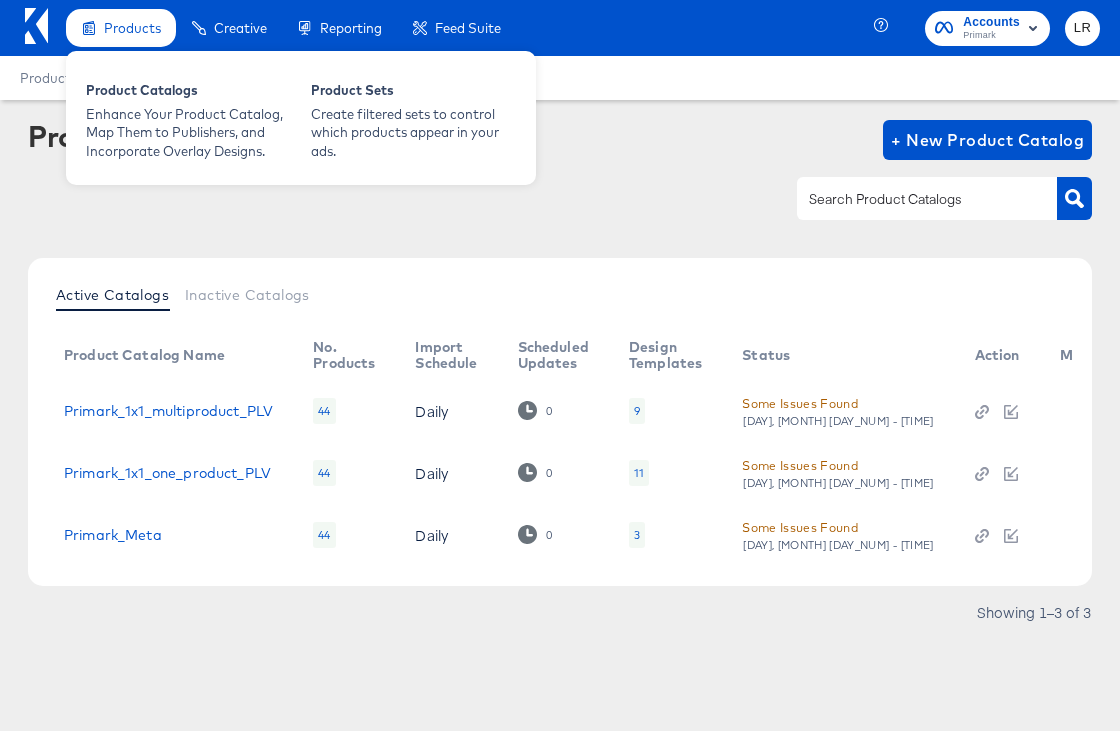 click on "Products" at bounding box center [121, 28] 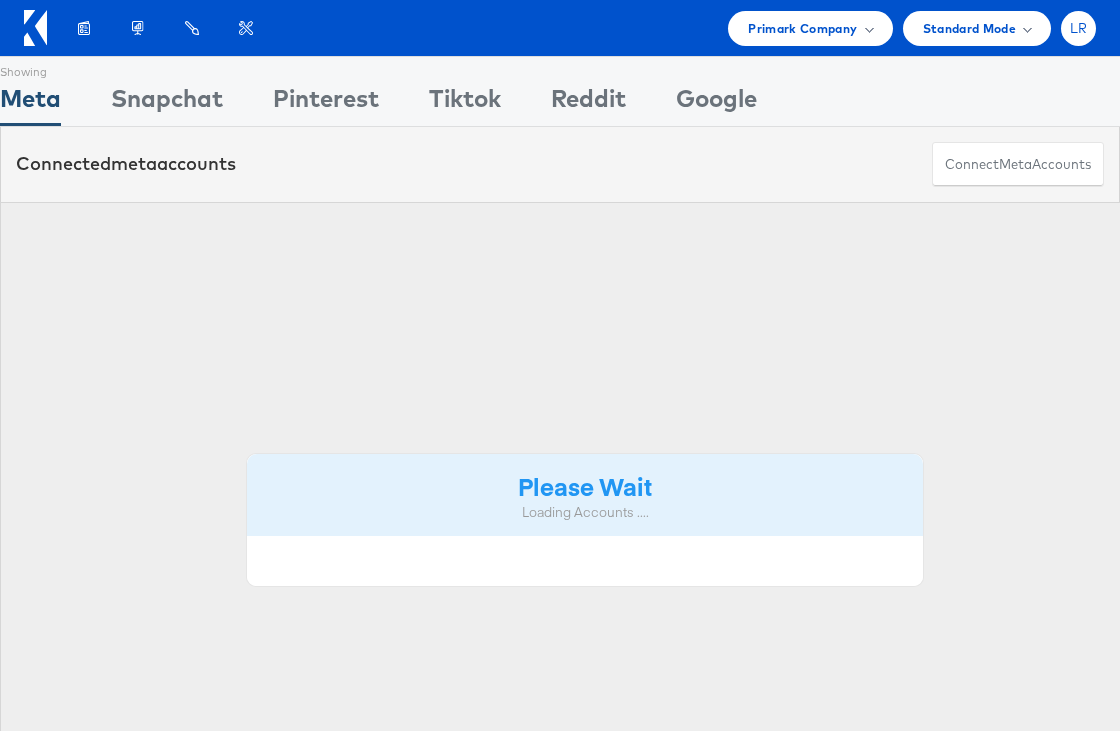 scroll, scrollTop: 0, scrollLeft: 0, axis: both 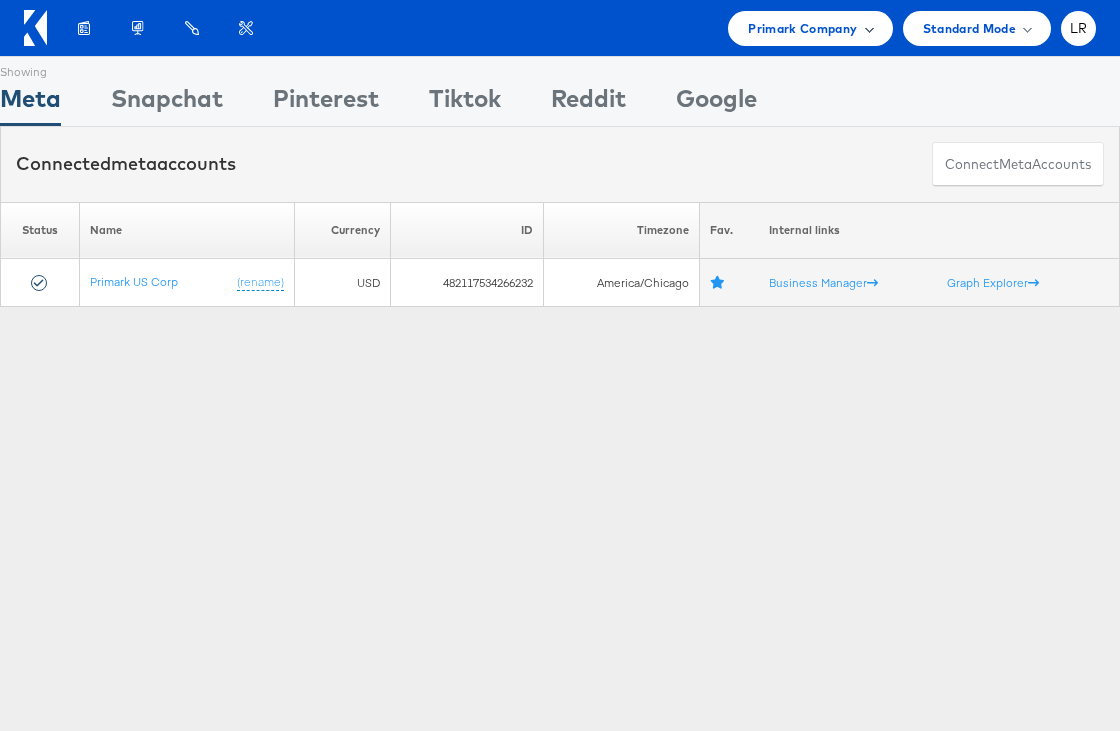 click on "Primark Company" at bounding box center [810, 28] 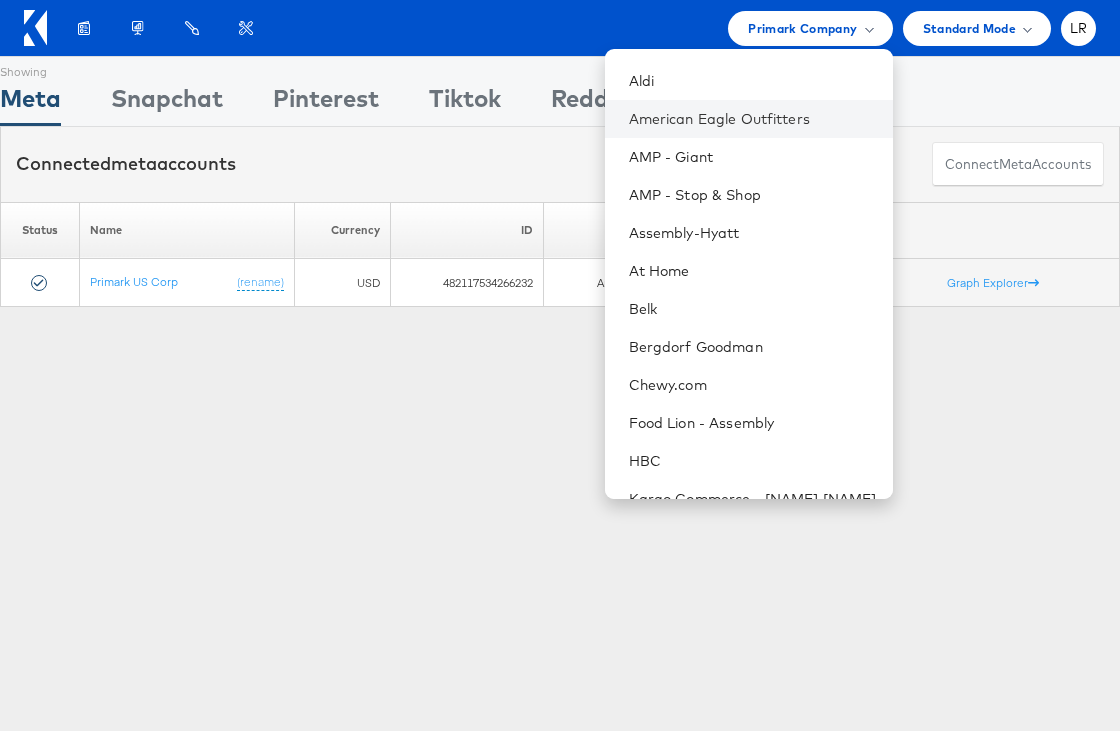 scroll, scrollTop: 158, scrollLeft: 0, axis: vertical 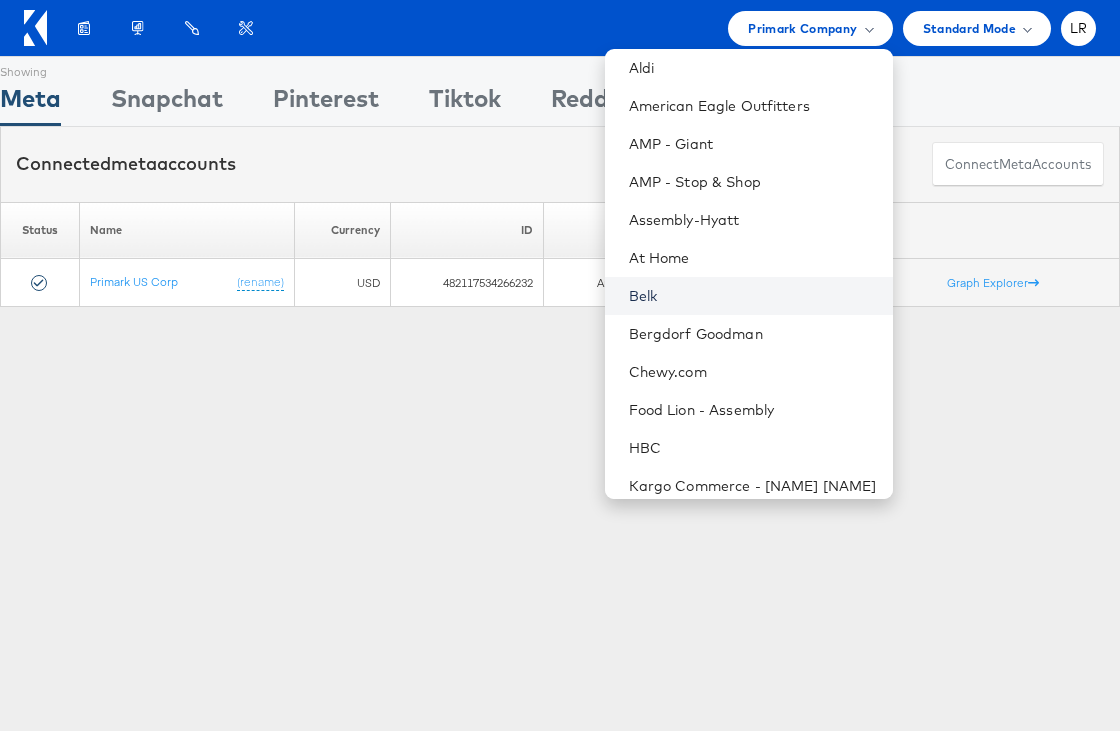 click on "Belk" at bounding box center (753, 296) 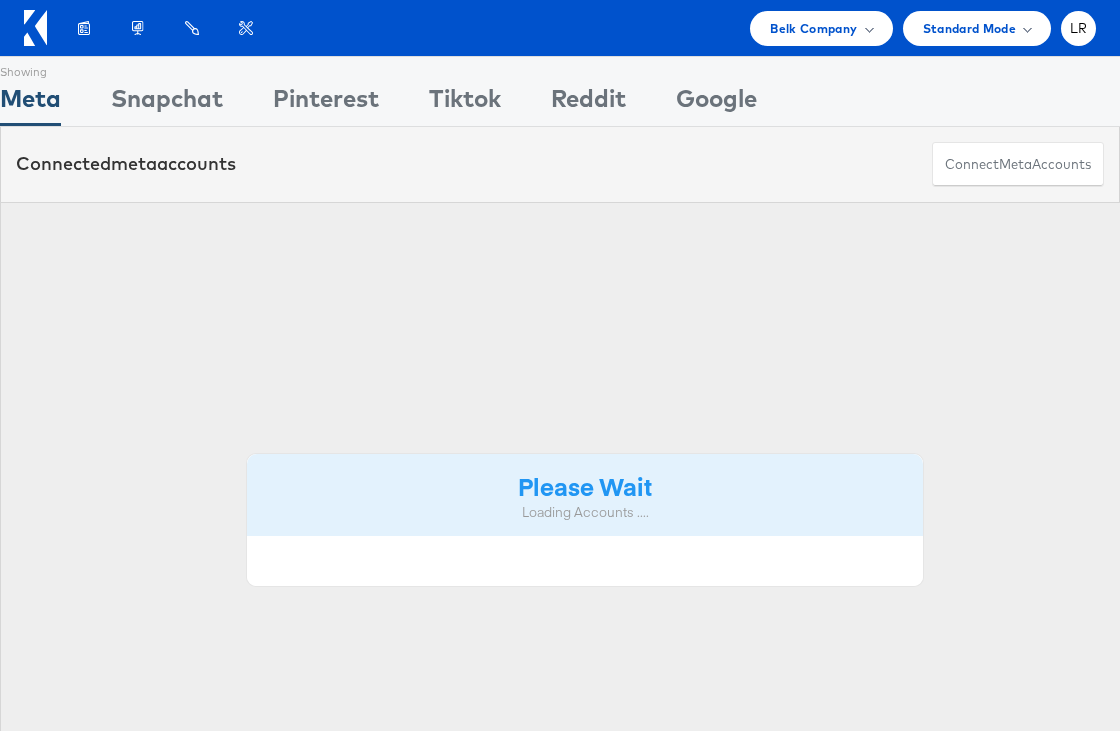scroll, scrollTop: 0, scrollLeft: 0, axis: both 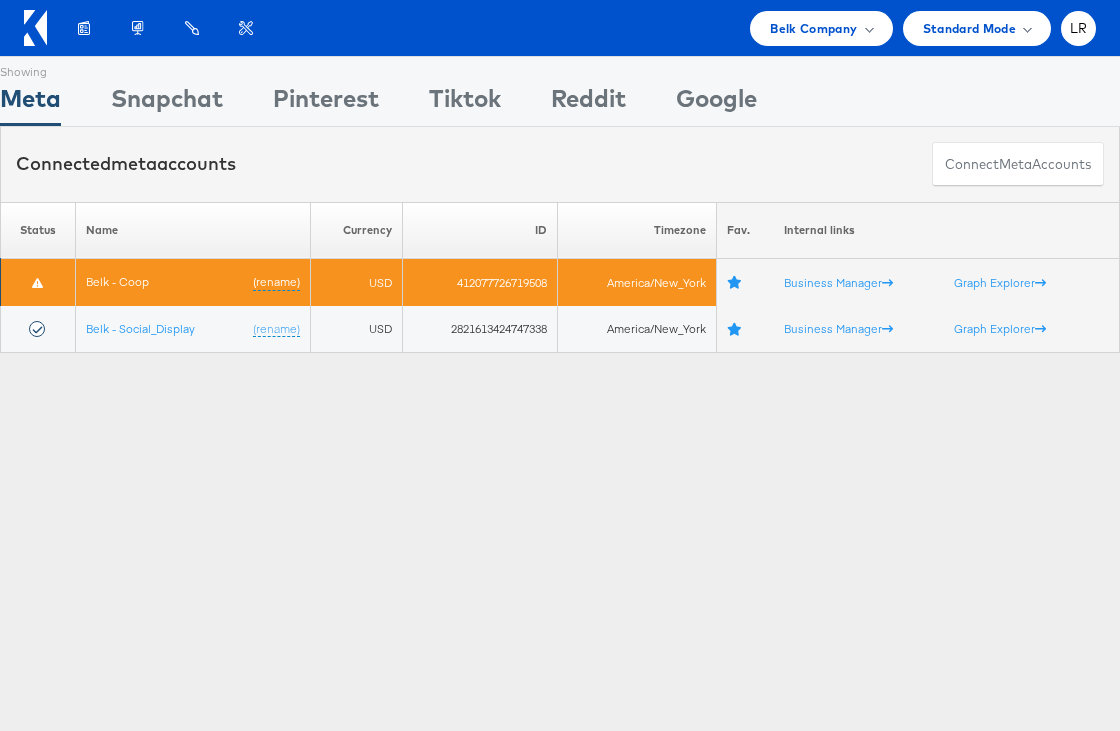 click at bounding box center (37, 282) 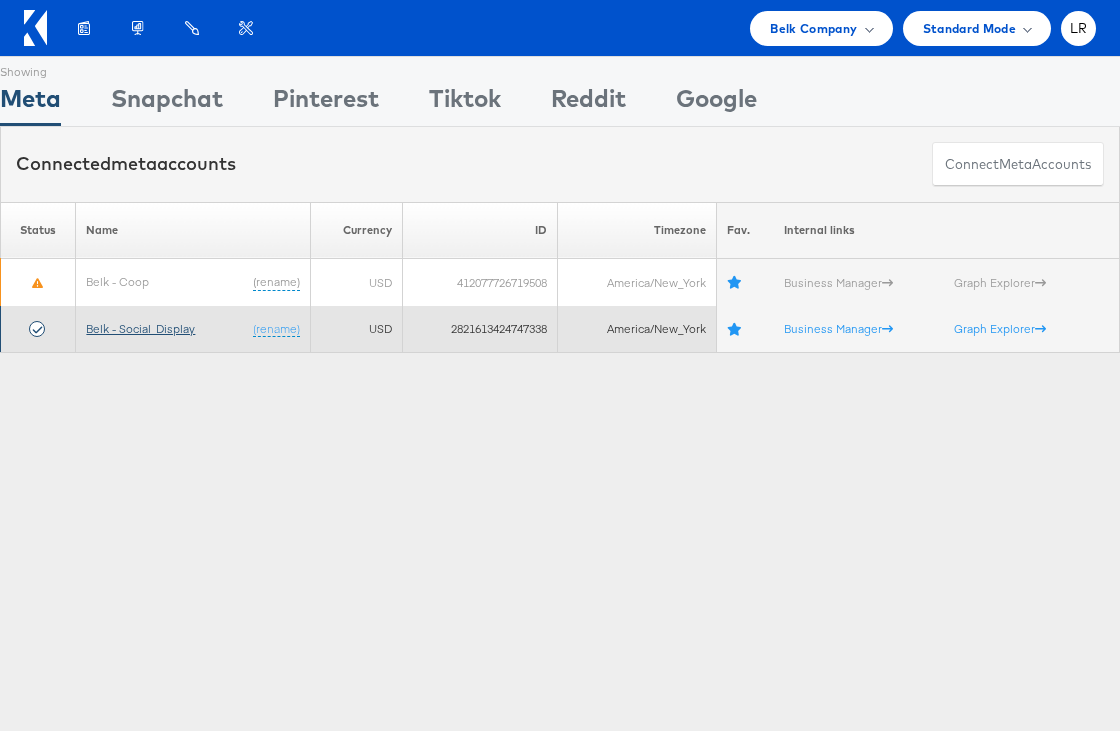 click on "Belk - Social_Display" at bounding box center [140, 328] 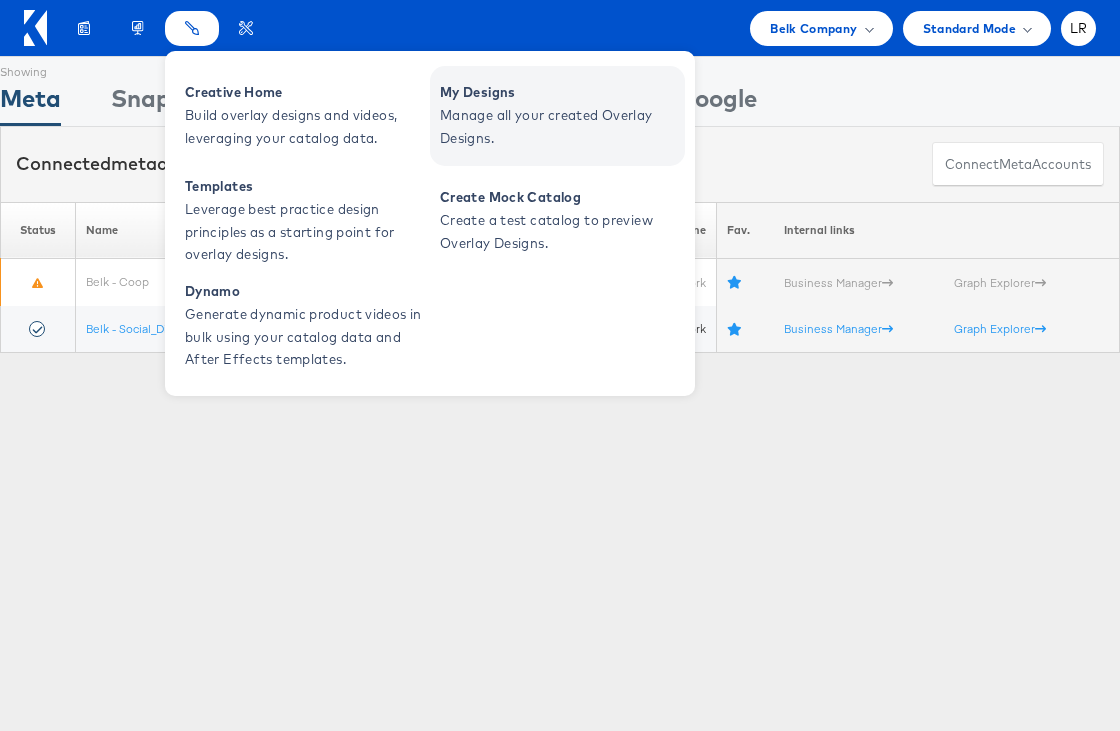 click on "Manage all your created Overlay Designs." at bounding box center [560, 127] 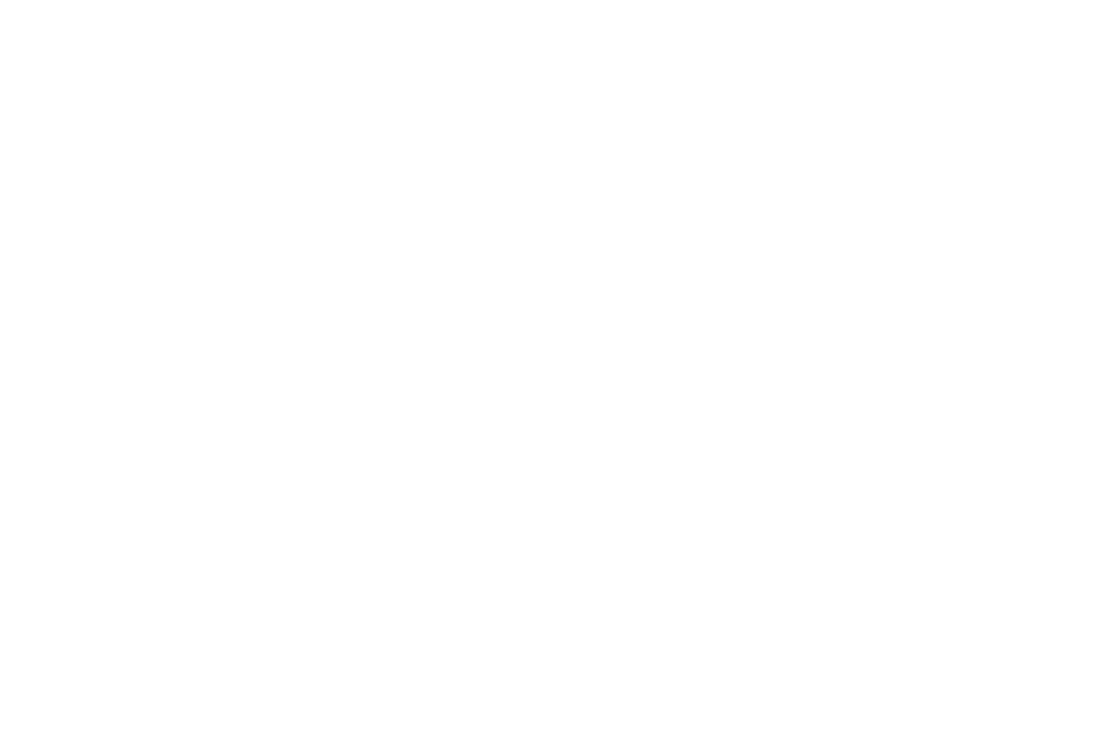 scroll, scrollTop: 0, scrollLeft: 0, axis: both 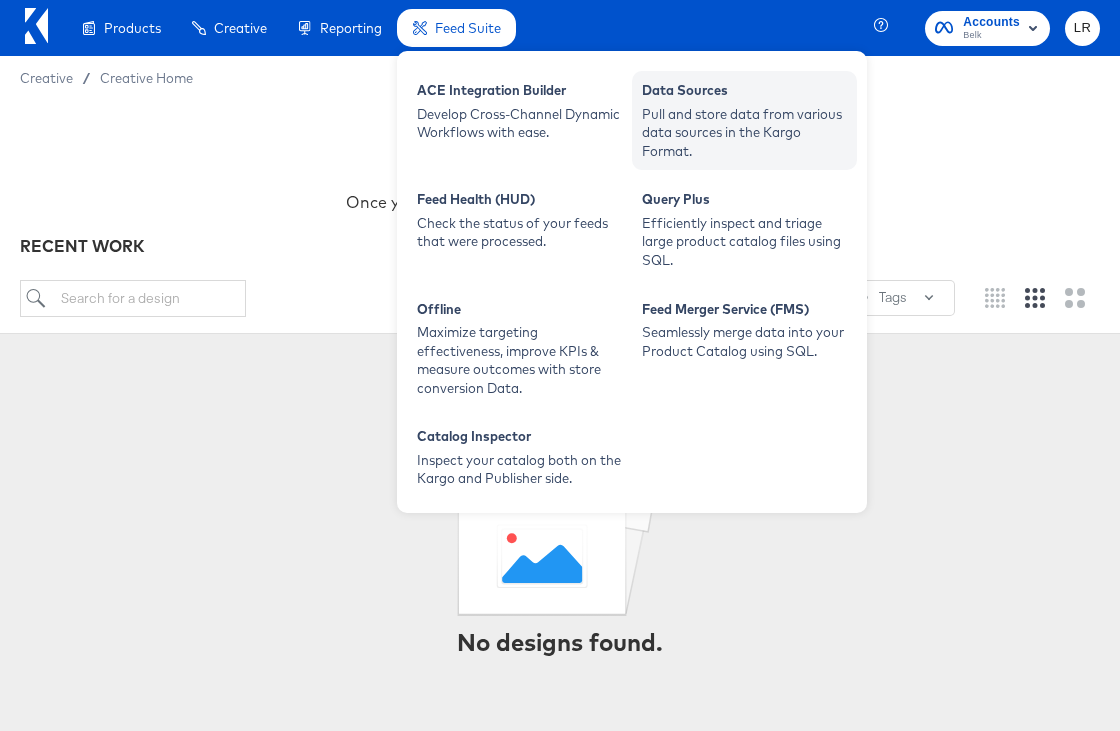 click on "Pull and store data from various data sources in the Kargo Format." at bounding box center [744, 133] 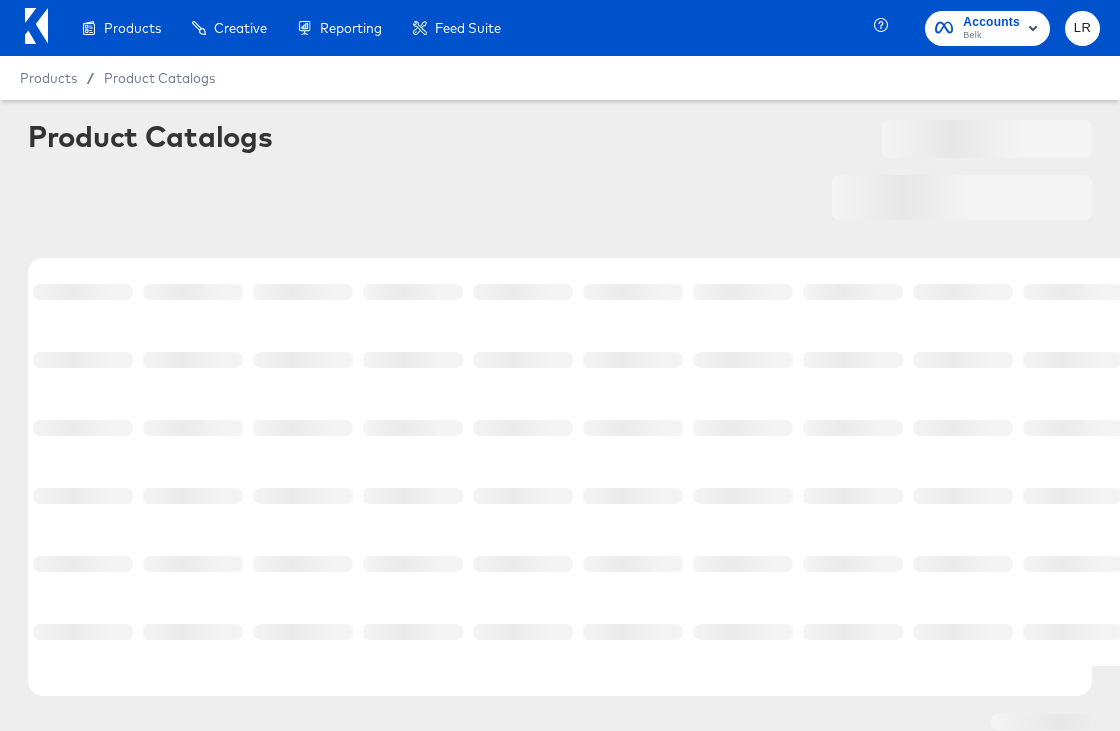 scroll, scrollTop: 0, scrollLeft: 0, axis: both 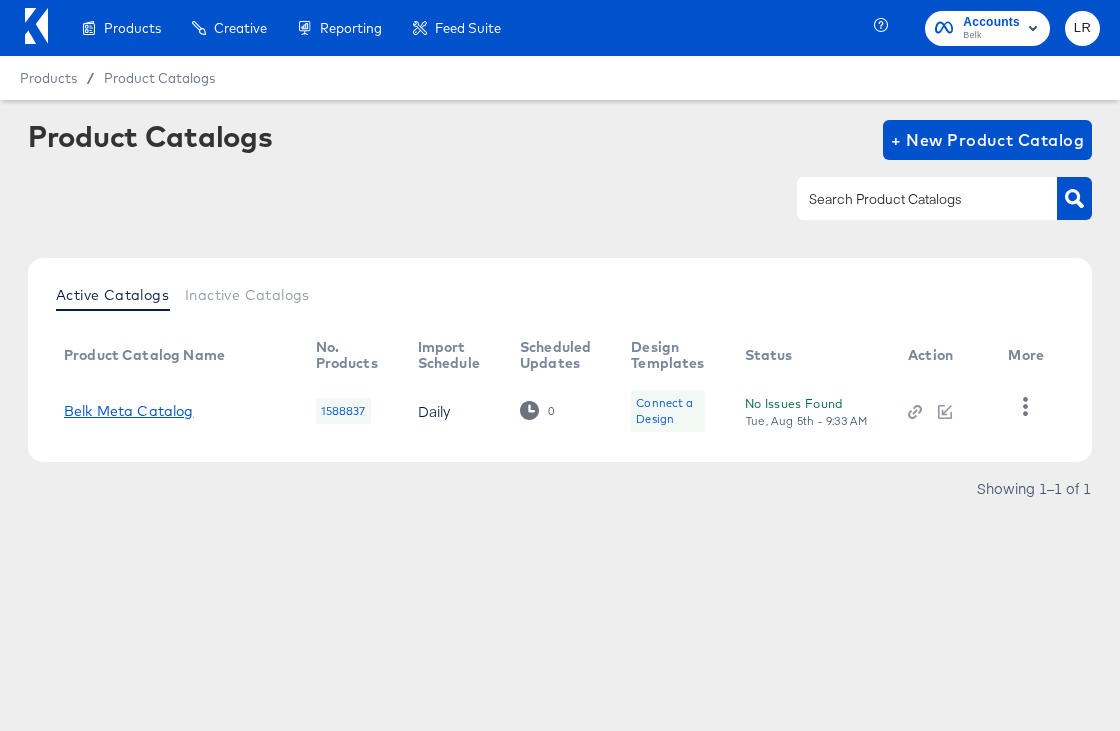 click on "Belk Meta Catalog" at bounding box center (129, 411) 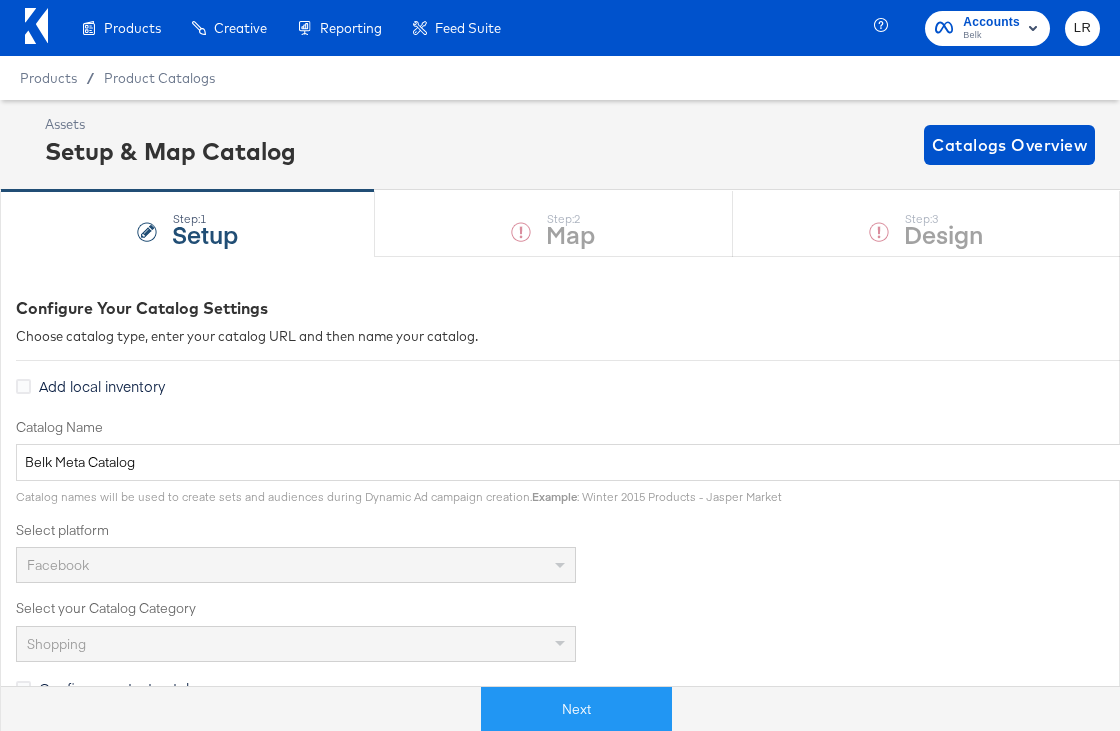 click on "Assets Setup & Map Catalog Catalogs Overview" at bounding box center (570, 144) 